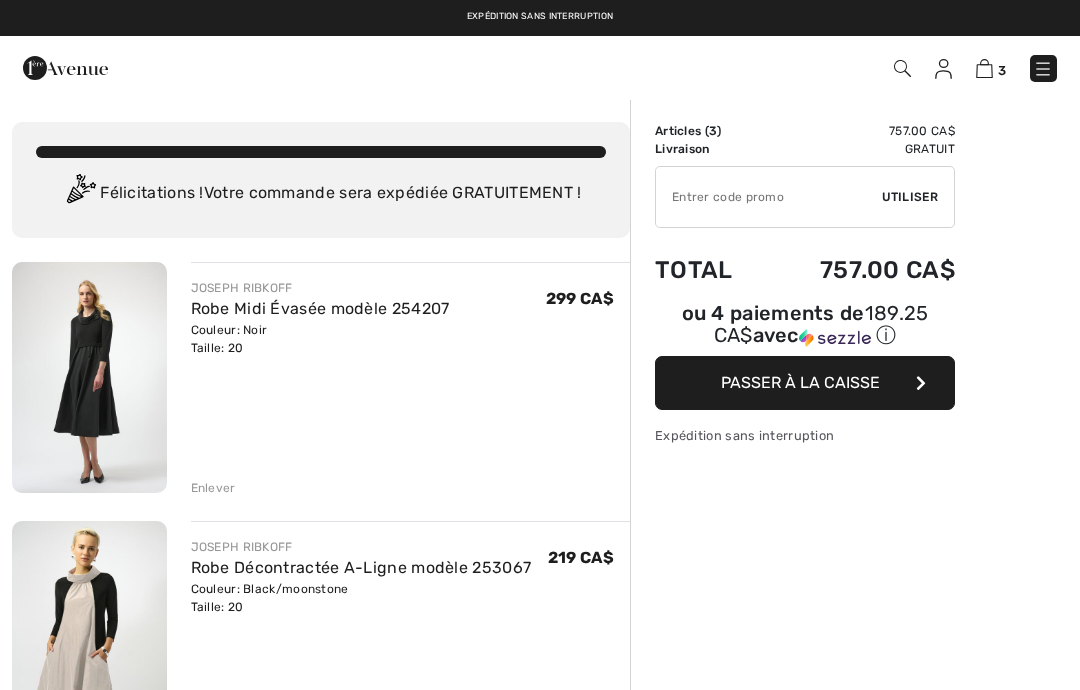 scroll, scrollTop: 0, scrollLeft: 0, axis: both 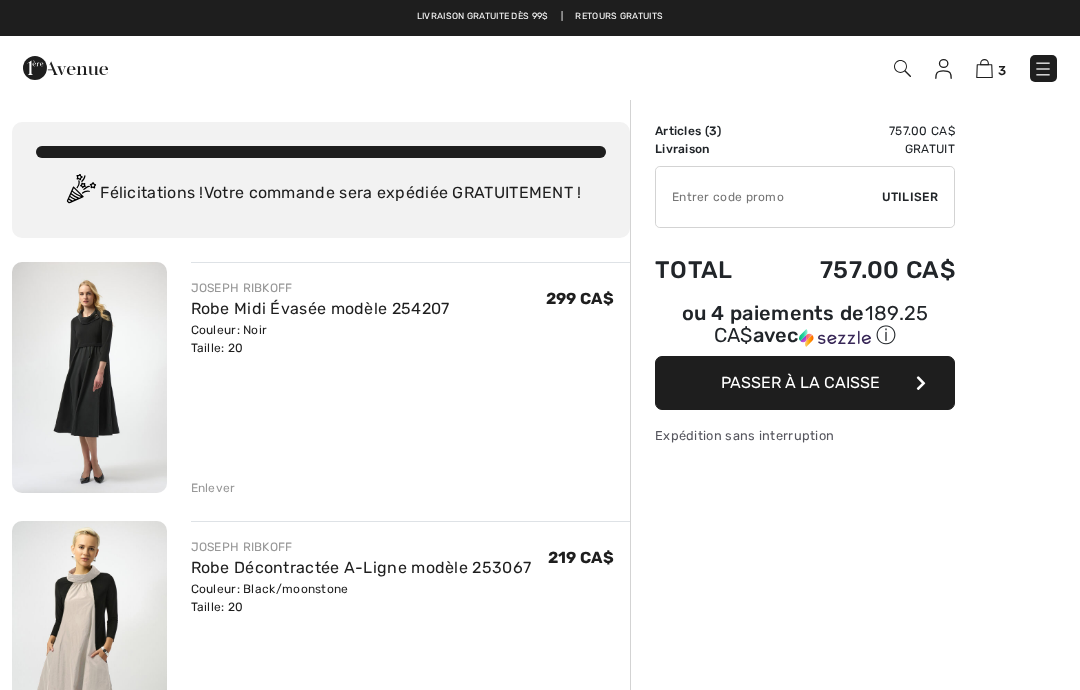 click at bounding box center (89, 377) 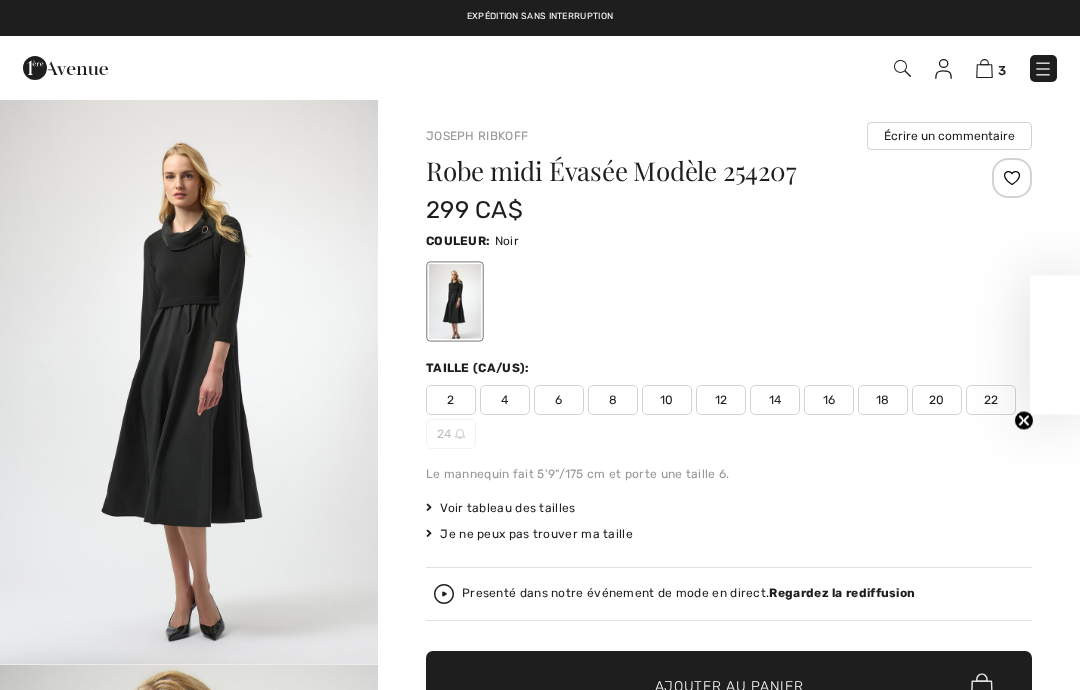 scroll, scrollTop: 12, scrollLeft: 0, axis: vertical 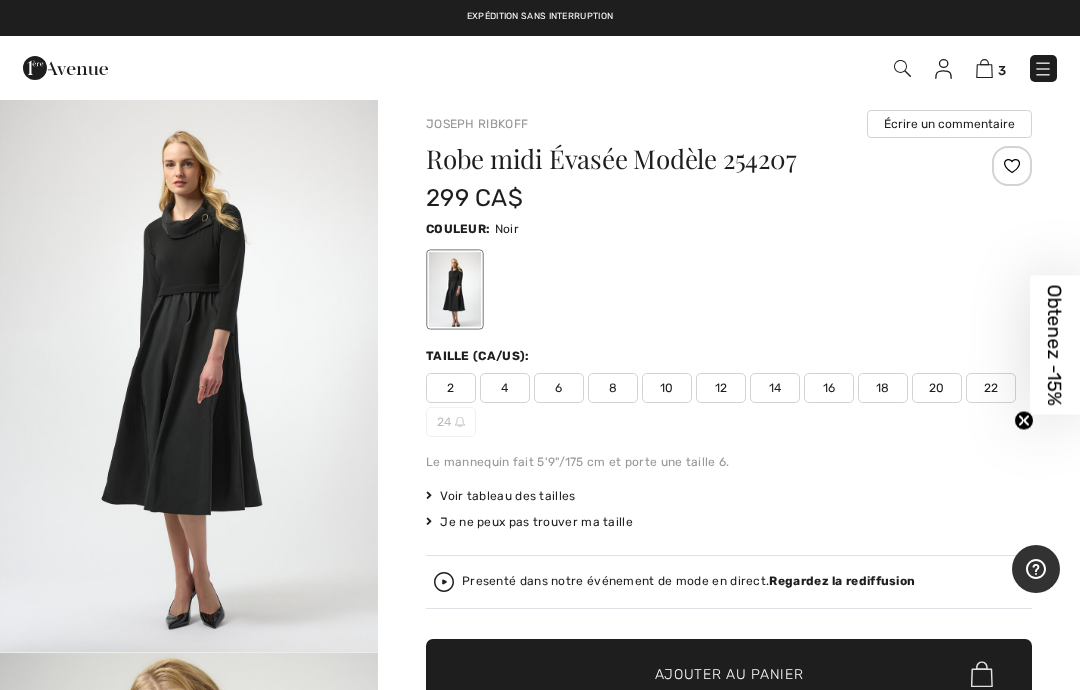 click on "18" at bounding box center [883, 388] 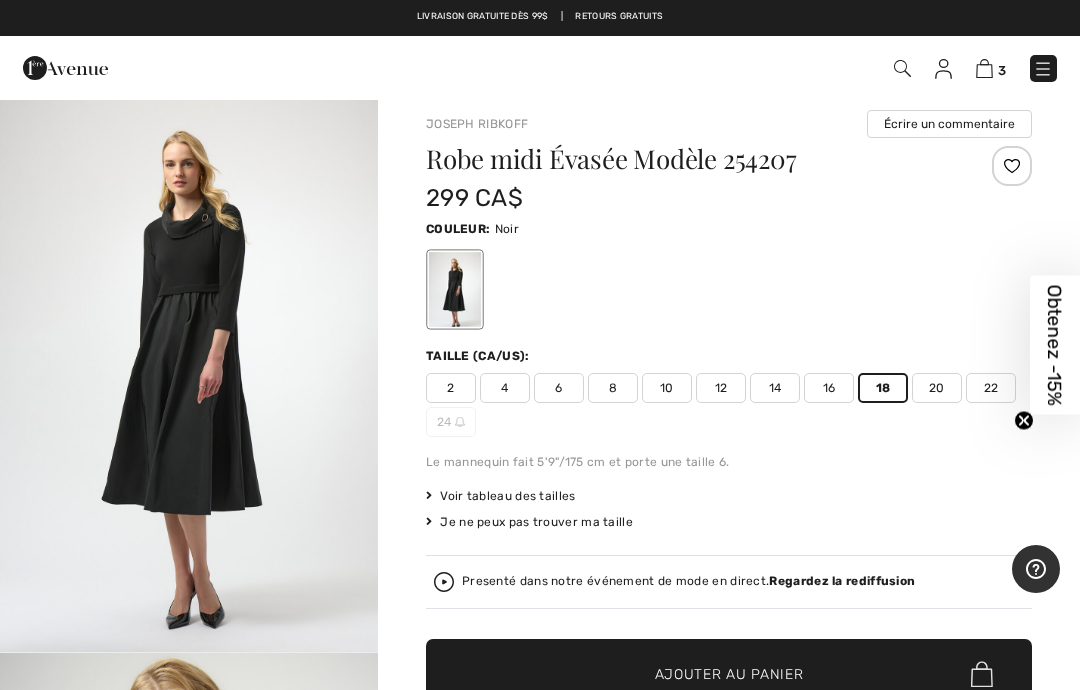 click on "✔ Ajouté au panier
Ajouter au panier" at bounding box center [729, 674] 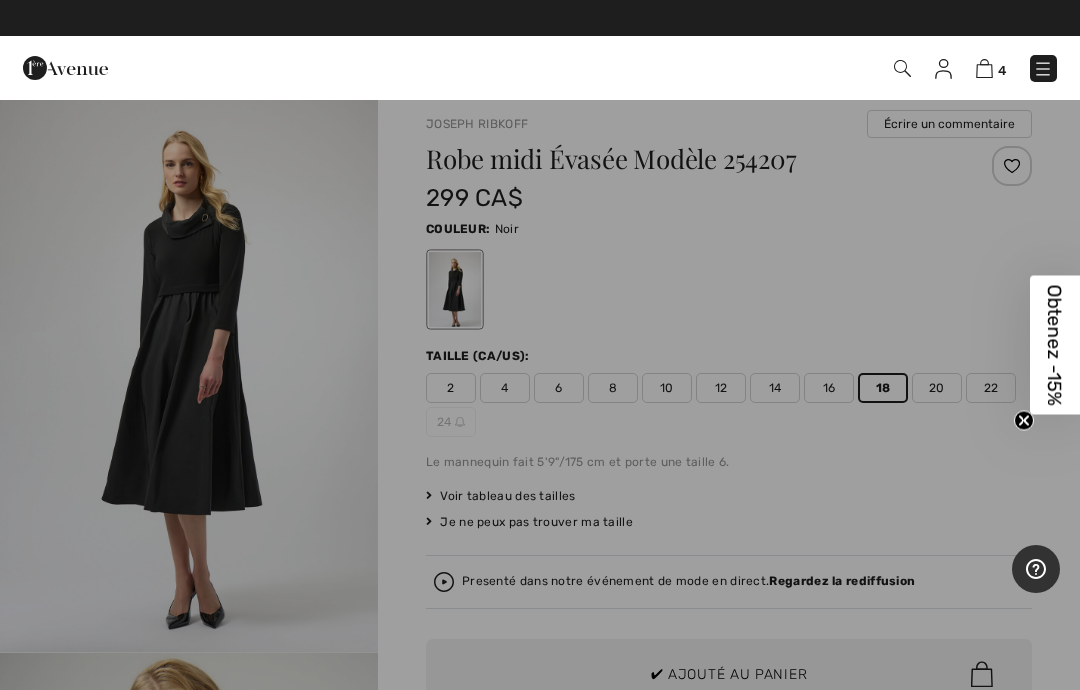 click at bounding box center [540, 345] 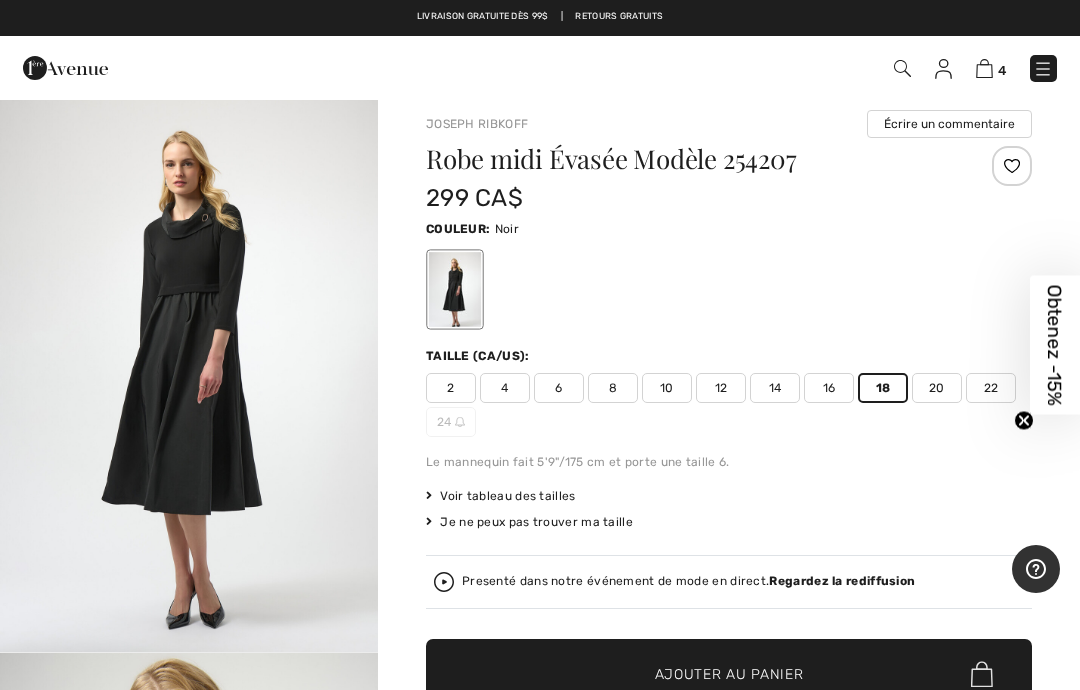click at bounding box center [984, 68] 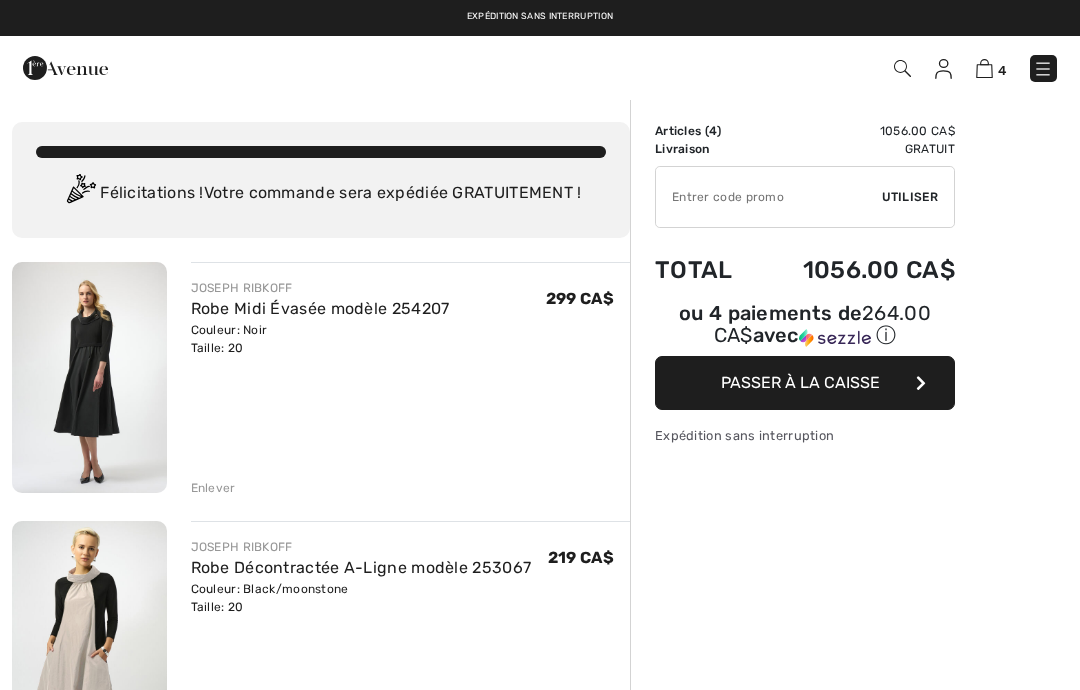 scroll, scrollTop: 0, scrollLeft: 0, axis: both 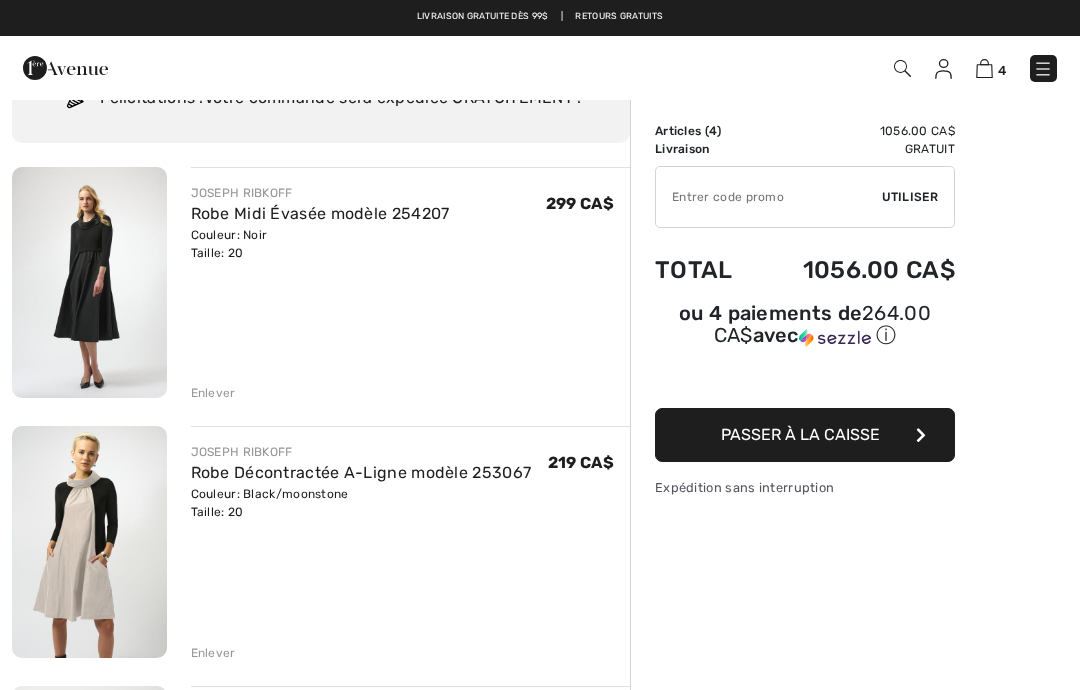 click on "Enlever" at bounding box center [213, 393] 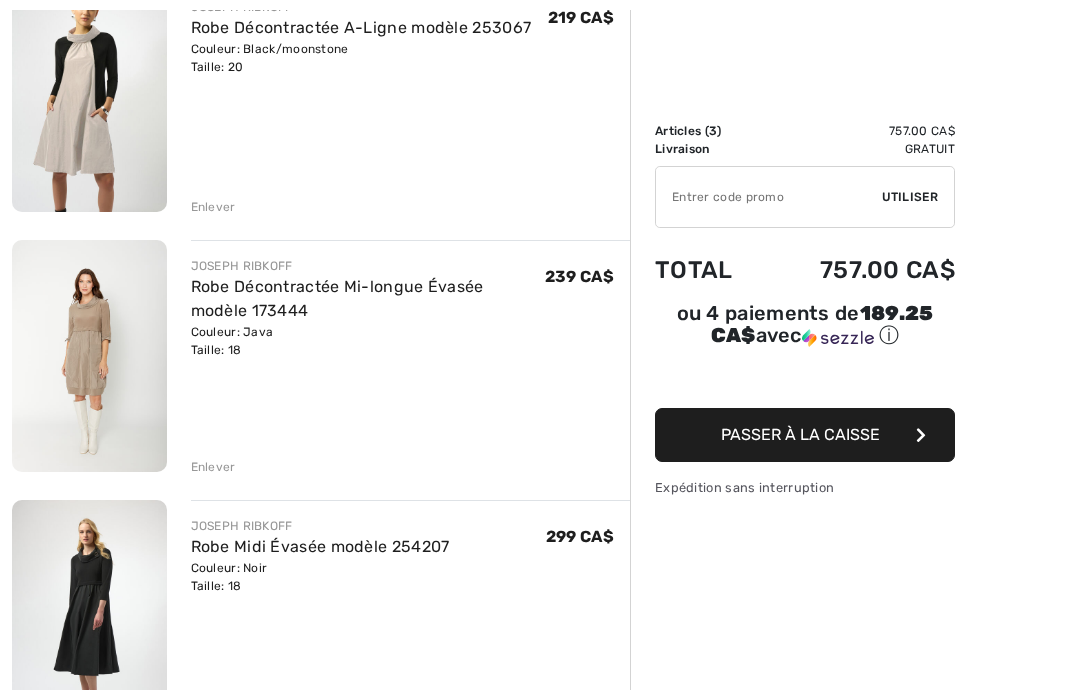 scroll, scrollTop: 281, scrollLeft: 0, axis: vertical 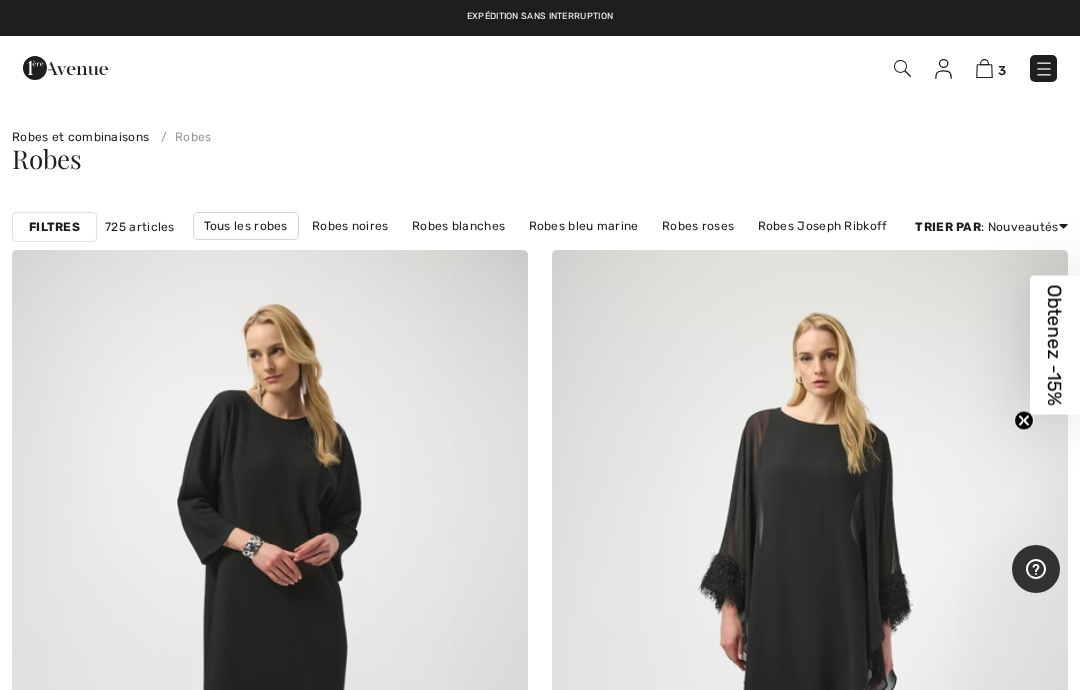 click on "Filtres" at bounding box center (54, 227) 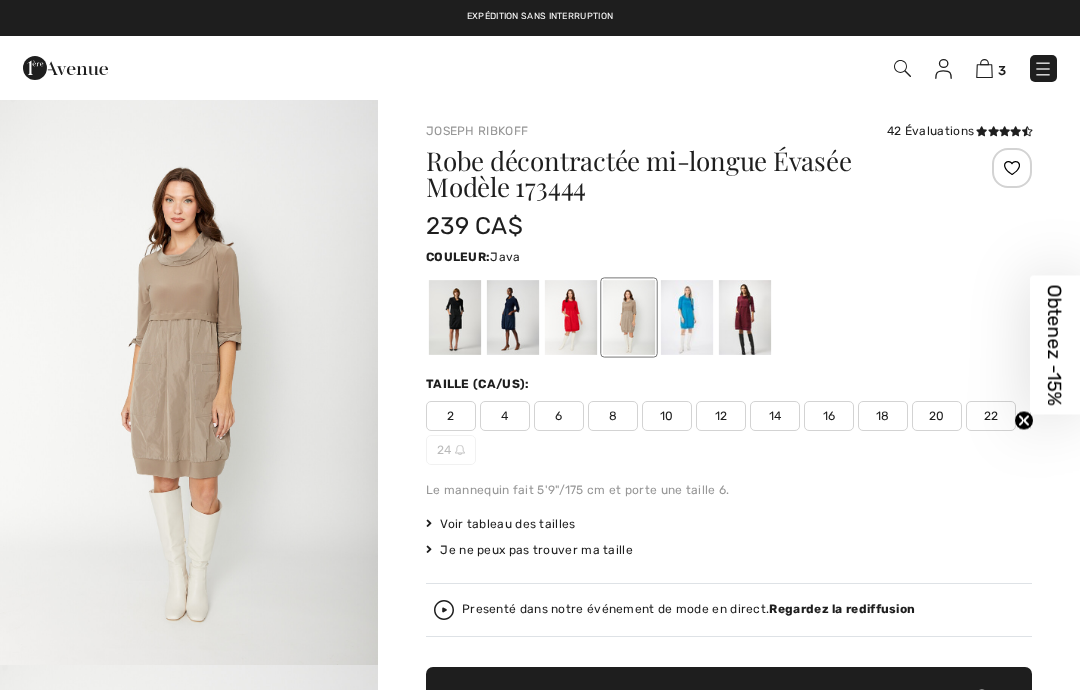 scroll, scrollTop: 188, scrollLeft: 0, axis: vertical 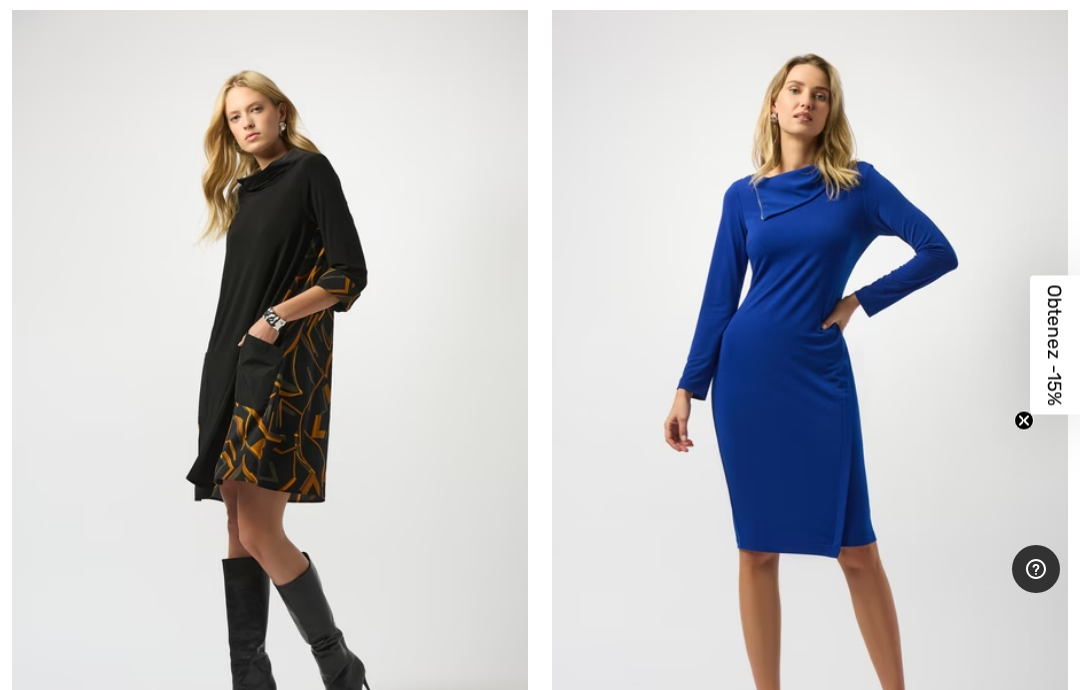 click at bounding box center [270, 390] 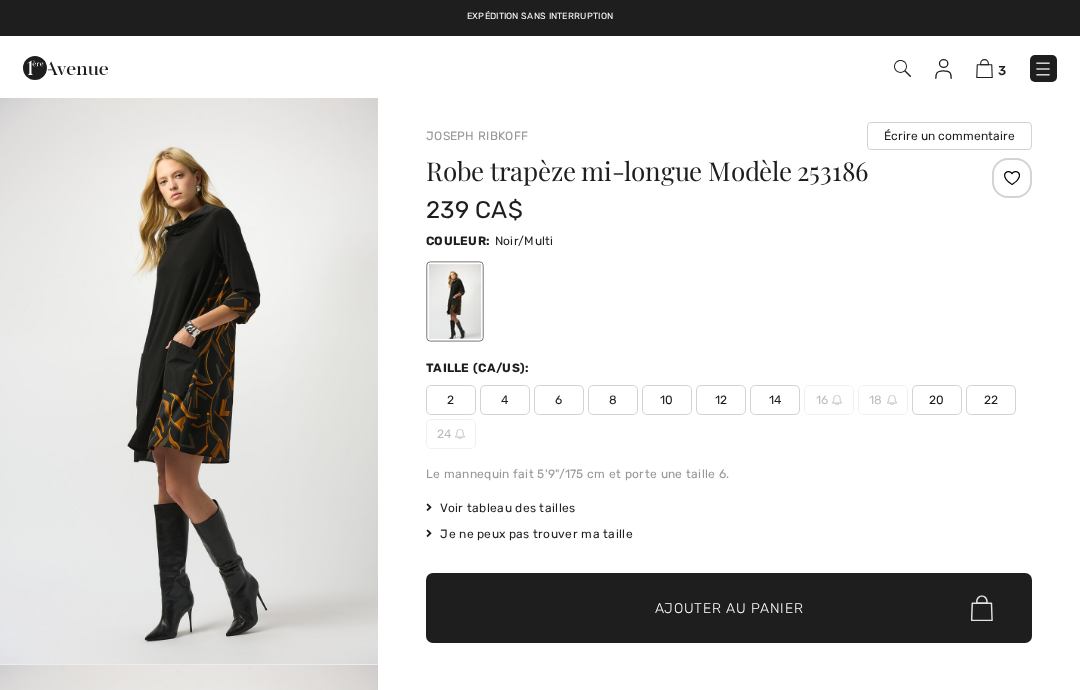 scroll, scrollTop: 0, scrollLeft: 0, axis: both 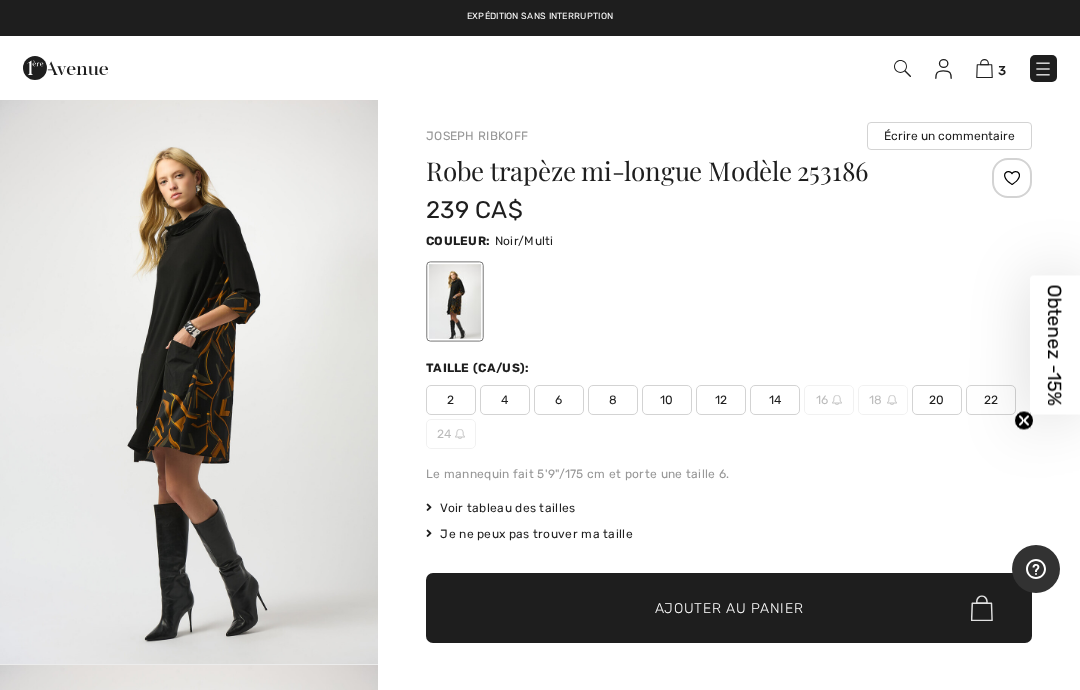 click on "20" at bounding box center (937, 400) 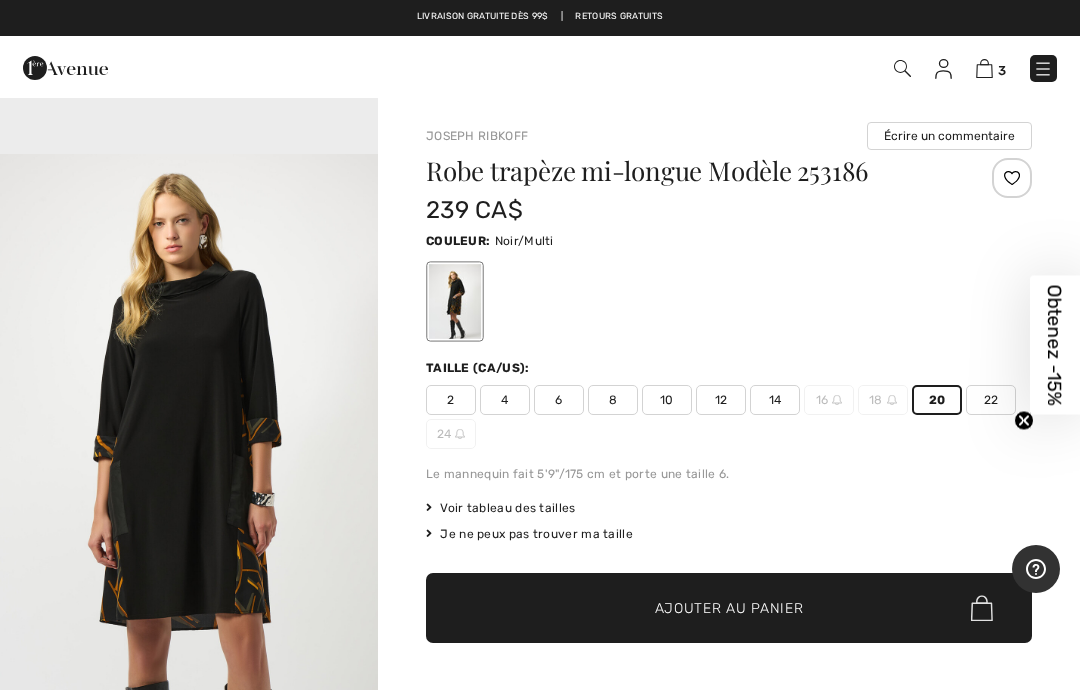 scroll, scrollTop: 1757, scrollLeft: 0, axis: vertical 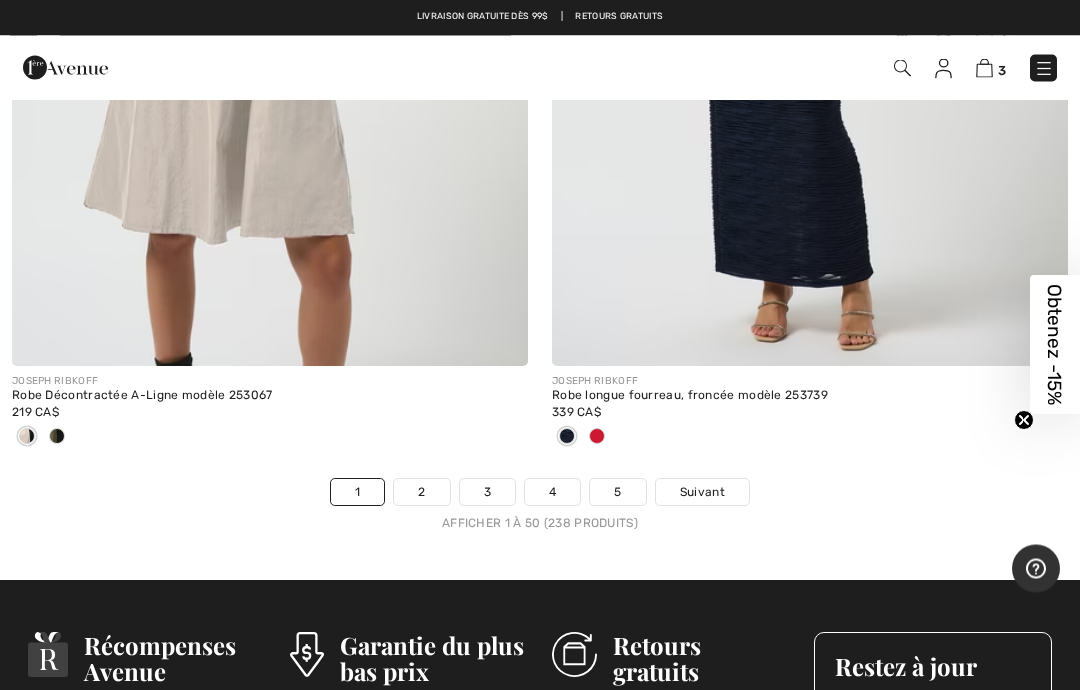 click on "Suivant" at bounding box center (702, 493) 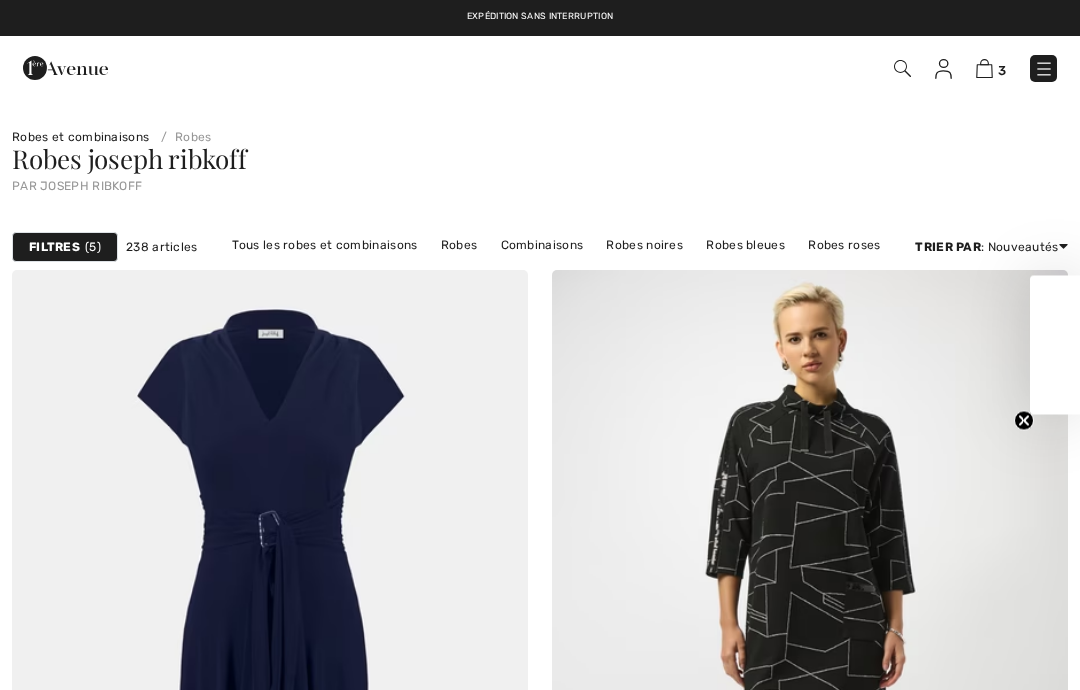 scroll, scrollTop: 0, scrollLeft: 0, axis: both 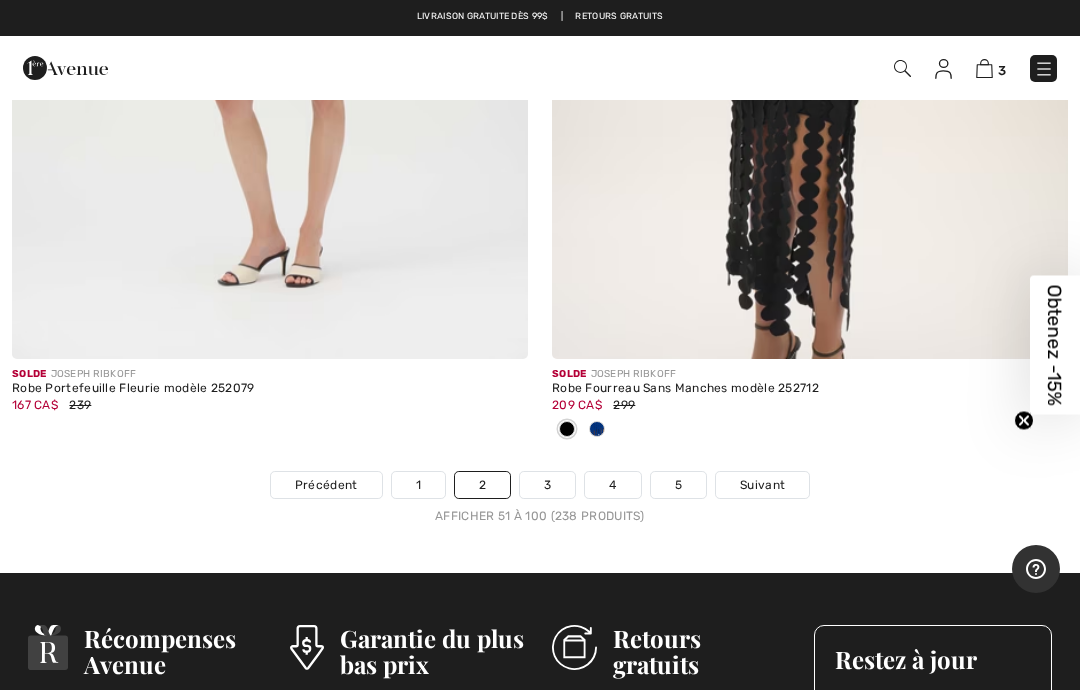 click on "Suivant" at bounding box center (762, 485) 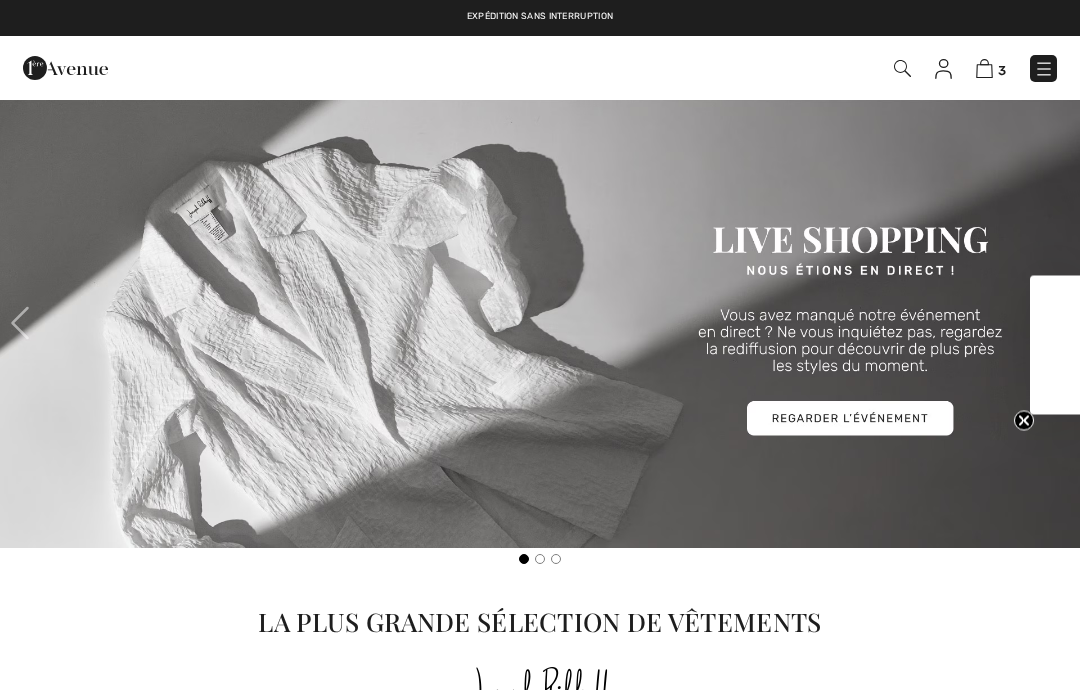scroll, scrollTop: 0, scrollLeft: 0, axis: both 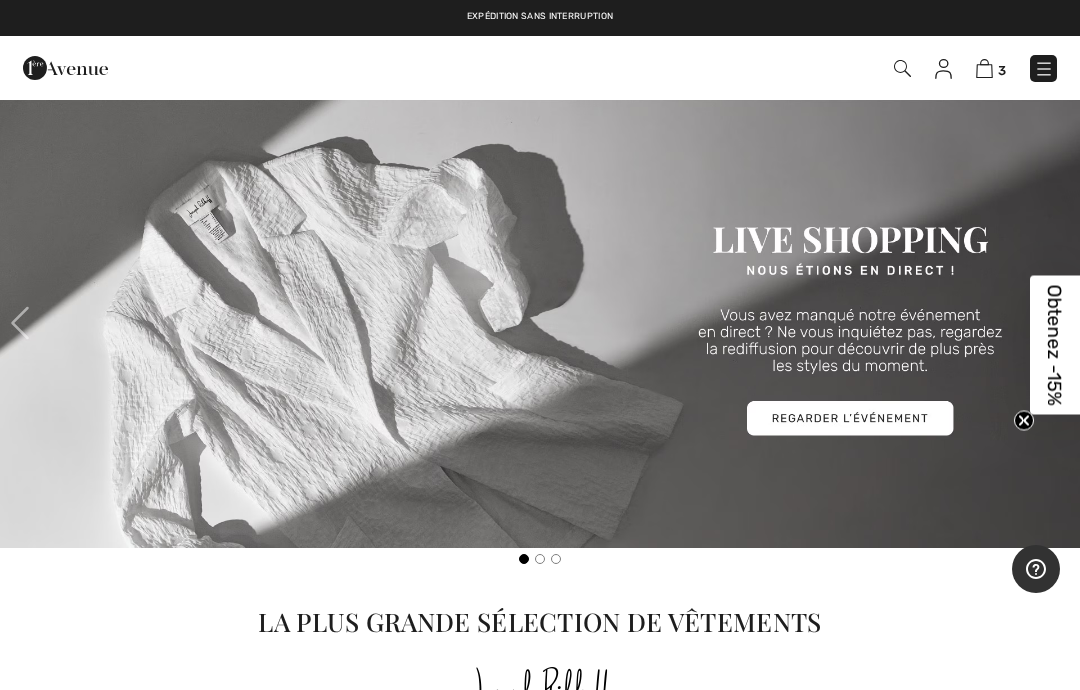 click at bounding box center (1044, 69) 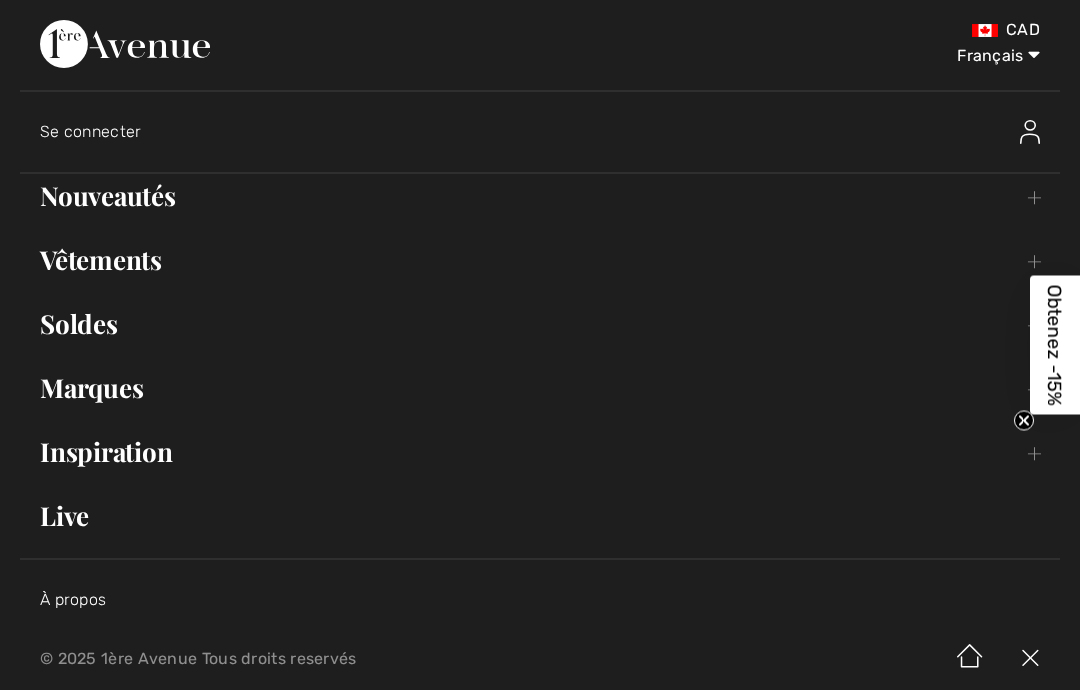 click on "Vêtements Toggle submenu" at bounding box center (540, 260) 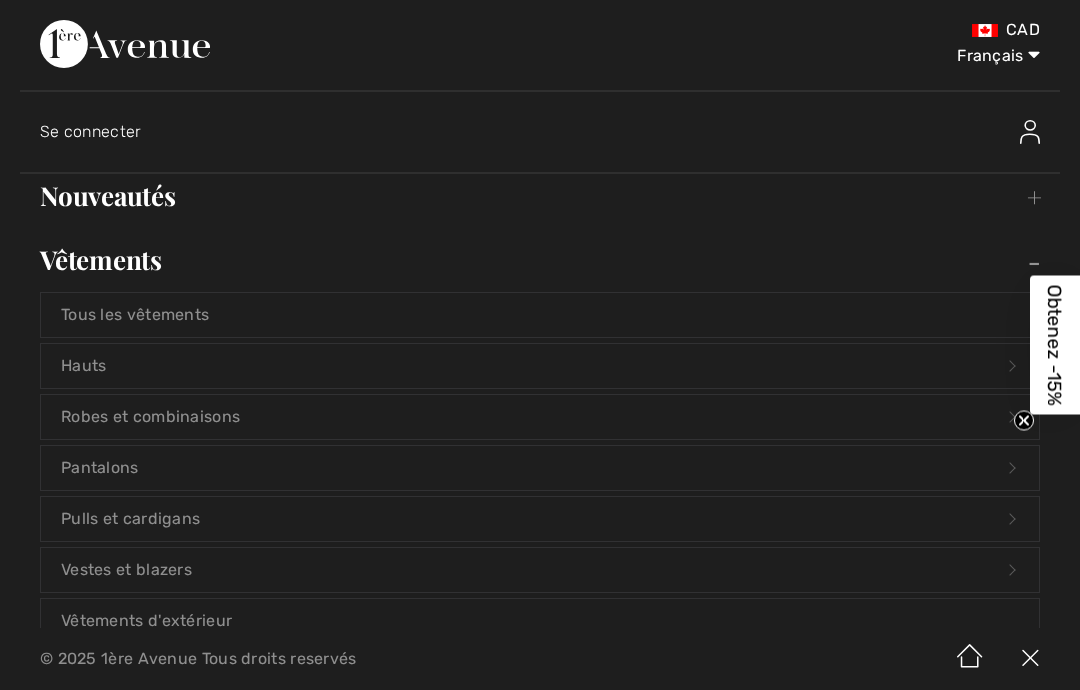 click on "Robes et combinaisons Open submenu" at bounding box center (540, 417) 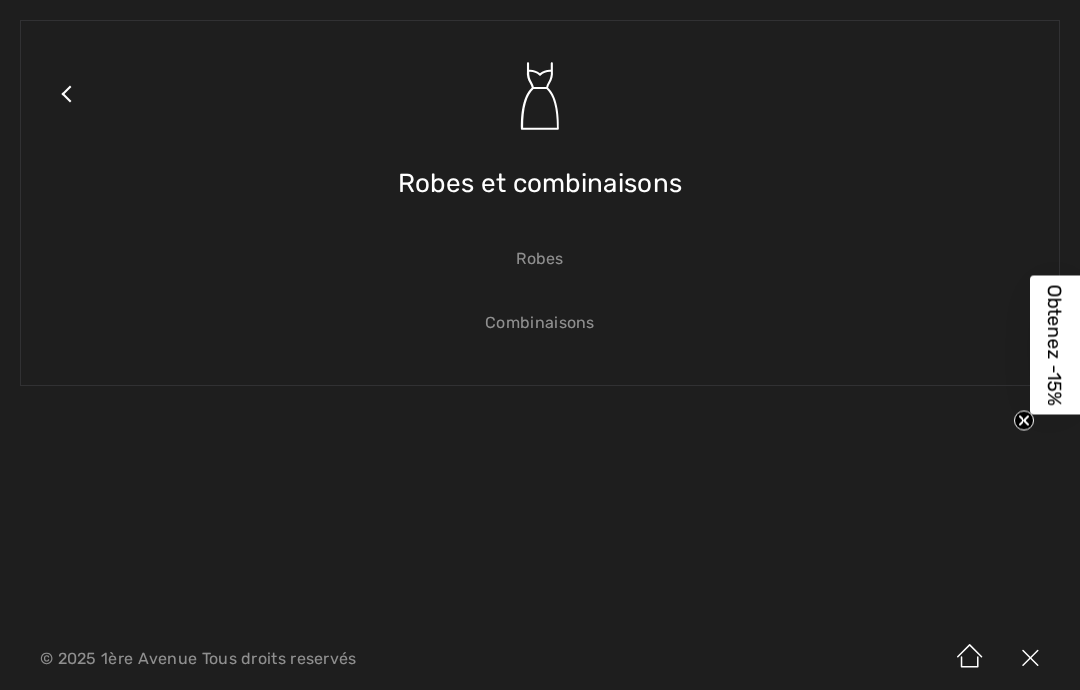 click on "Robes" at bounding box center [540, 259] 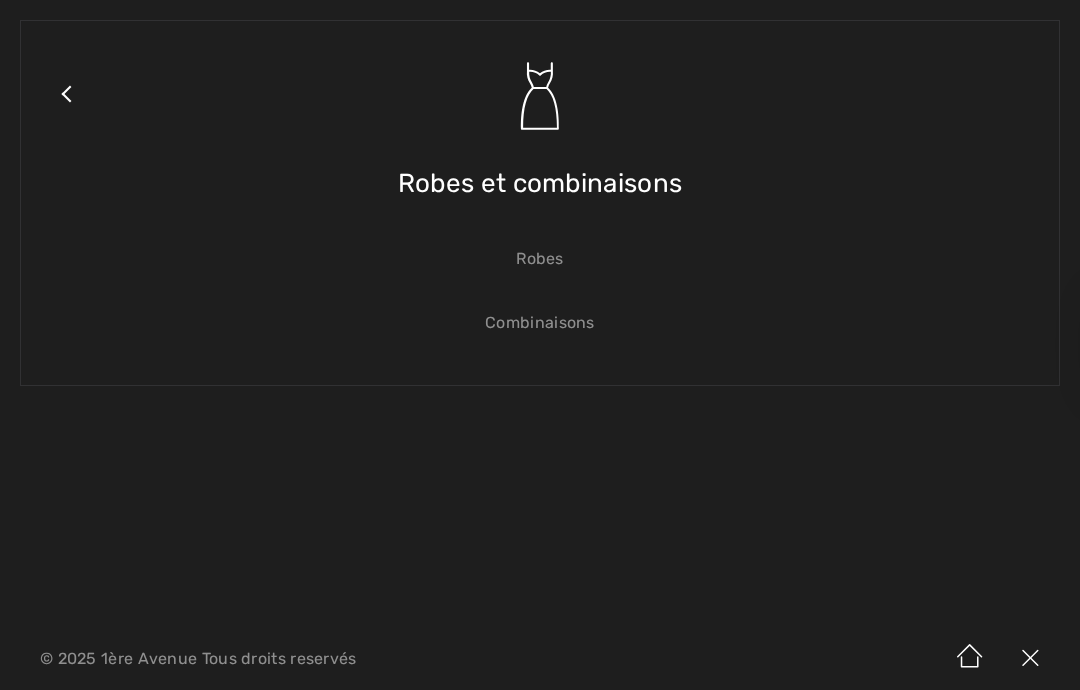click on "Close dialog Obtenez [PRICE] de rabais sur votre première commande
Soyez aux premières loges.
Inscrivez-vous et recevez les plus récentes nouvelles, des promotions exclusives et une tonne d'inspiration mode. ABONNEZ-VOUS *Ne s'applique pas aux articles Joseph Ribkoff à prix régulier et aux robes de bal
*Offre valable une fois par e-mail
En nous soumettant votre courriel, vous consentez à la collecte et à l'utilisation de vos informations personnelles conformément à la  politique de confidentialité  de [NUMBER]ère Avenue. Submit" at bounding box center (540, 345) 